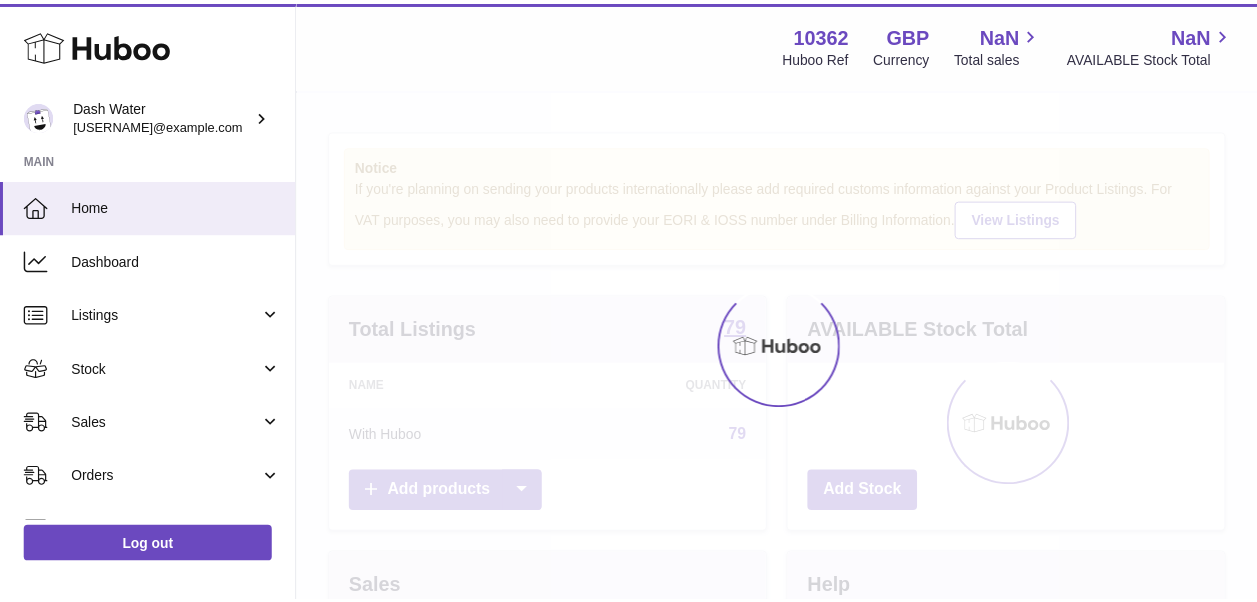 scroll, scrollTop: 0, scrollLeft: 0, axis: both 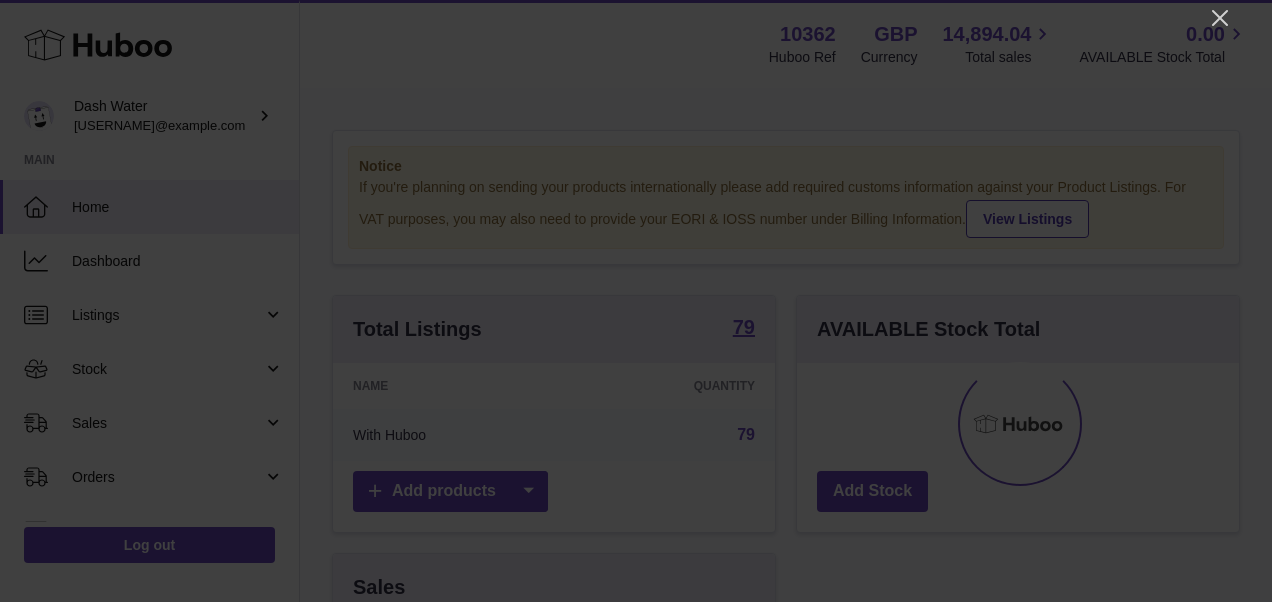click 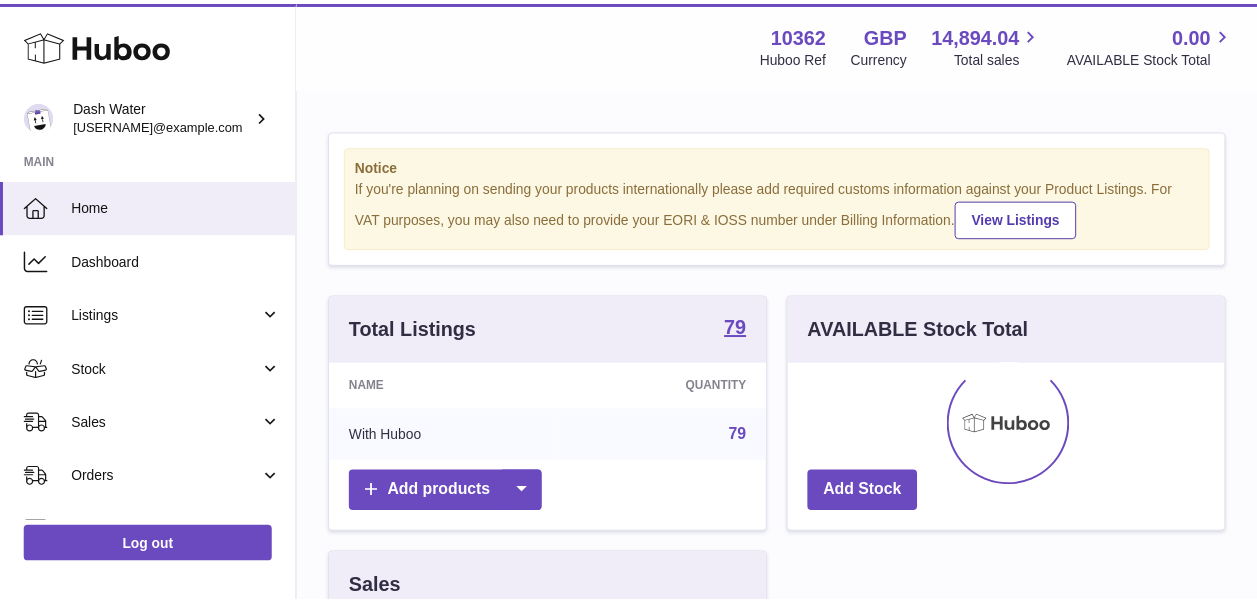 scroll, scrollTop: 312, scrollLeft: 434, axis: both 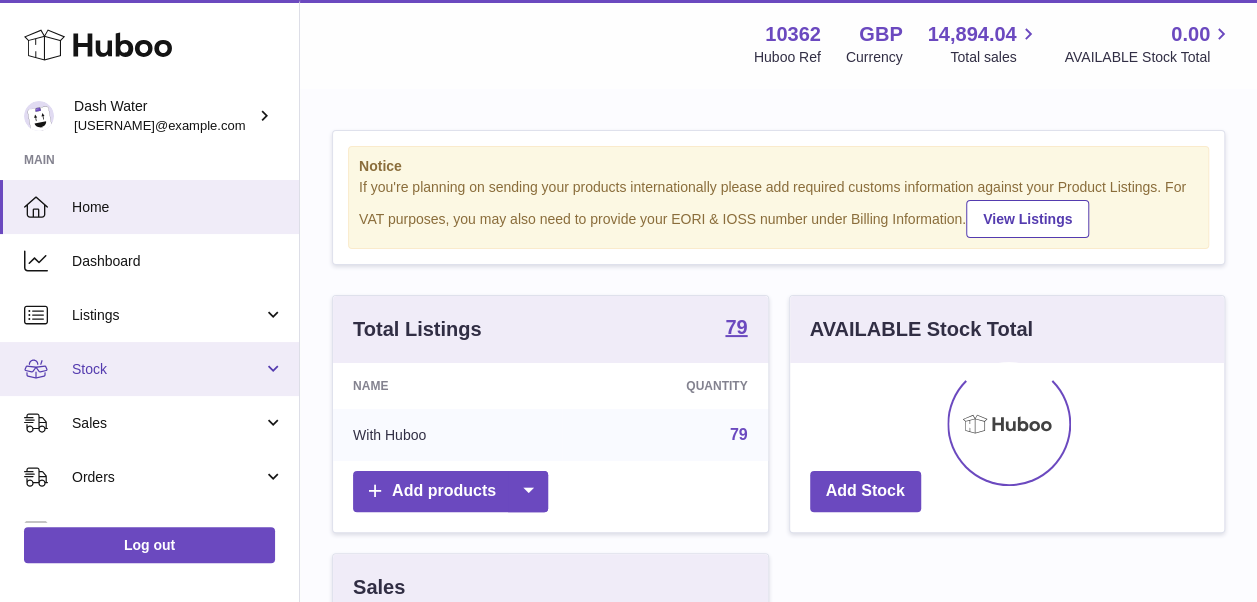 click on "Stock" at bounding box center [167, 369] 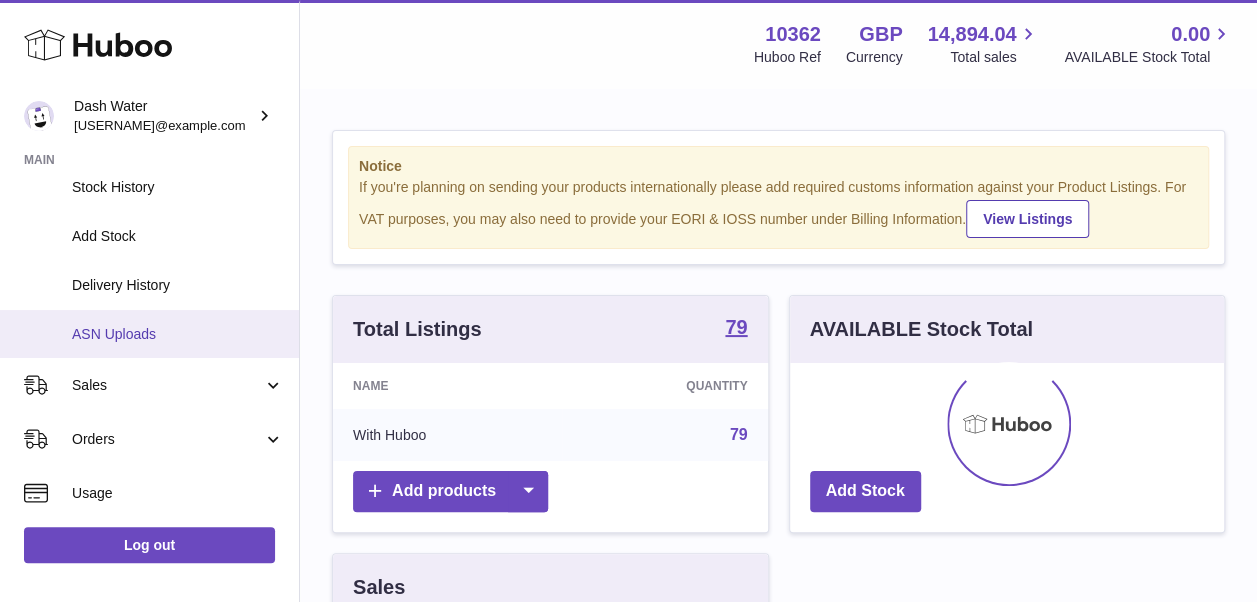 scroll, scrollTop: 300, scrollLeft: 0, axis: vertical 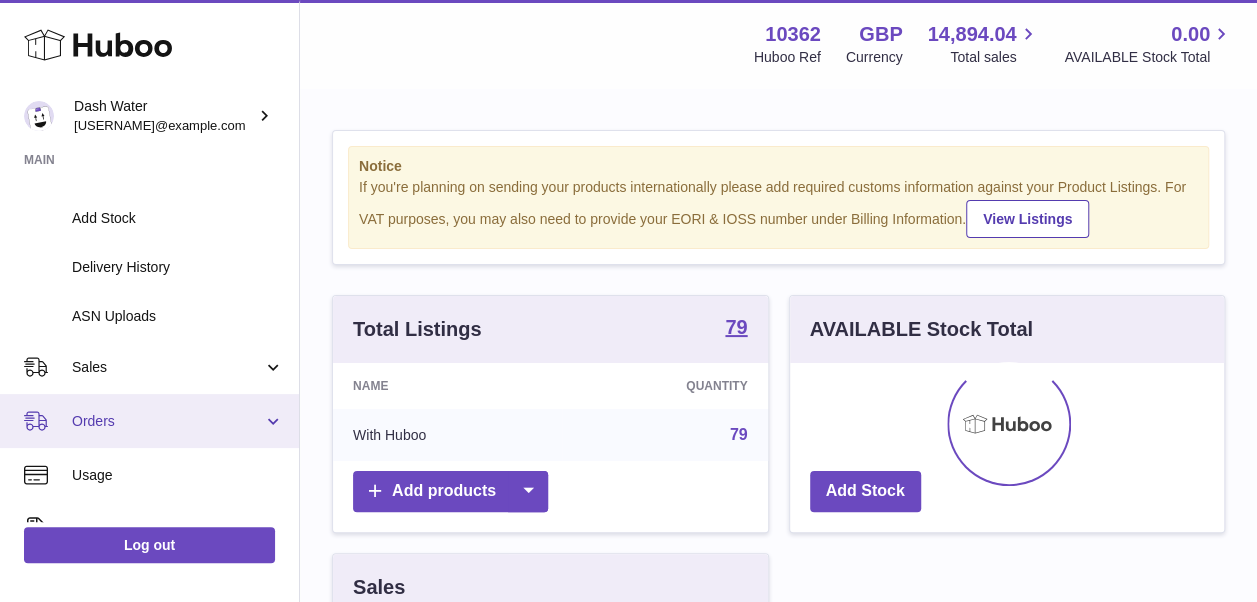click on "Orders" at bounding box center (167, 421) 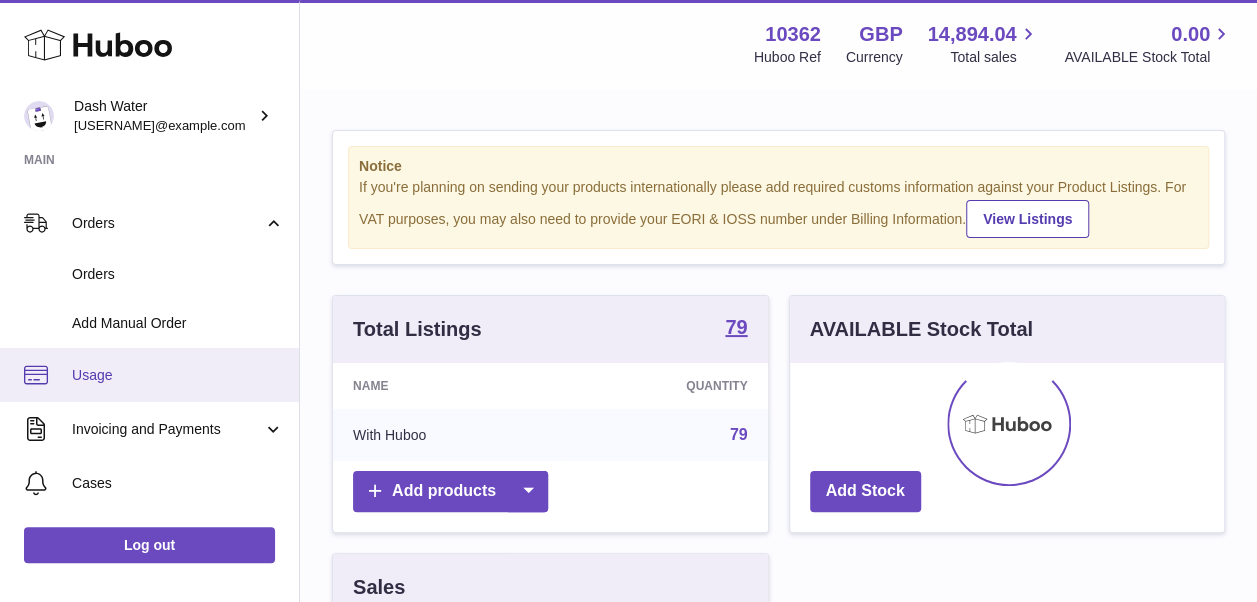 scroll, scrollTop: 500, scrollLeft: 0, axis: vertical 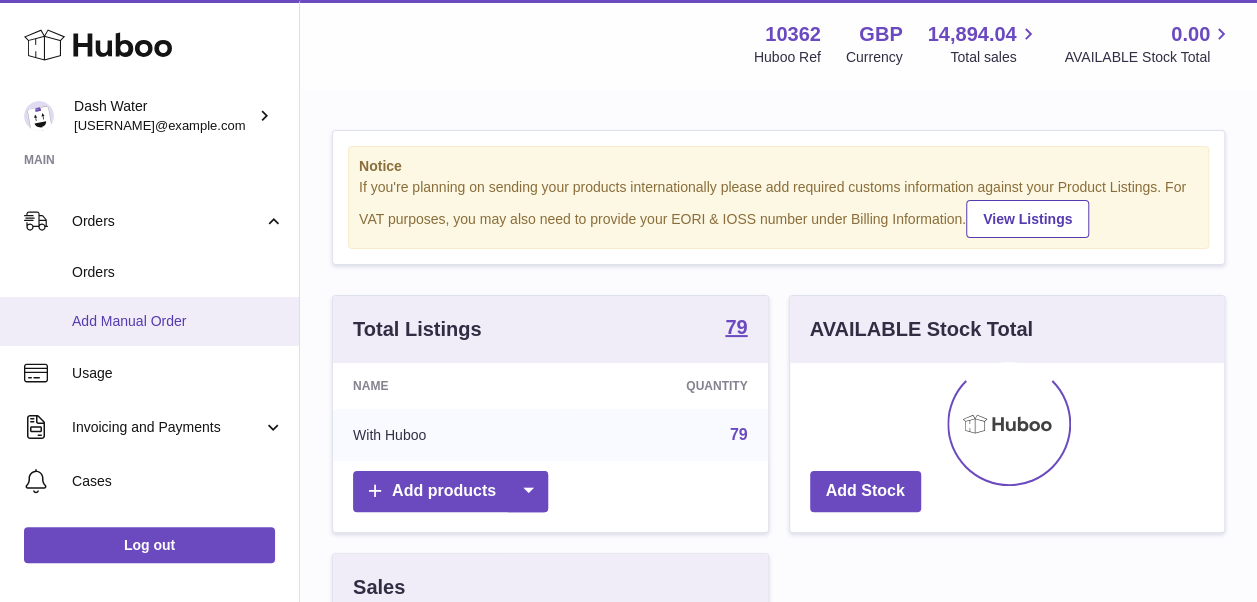 click on "Add Manual Order" at bounding box center [149, 321] 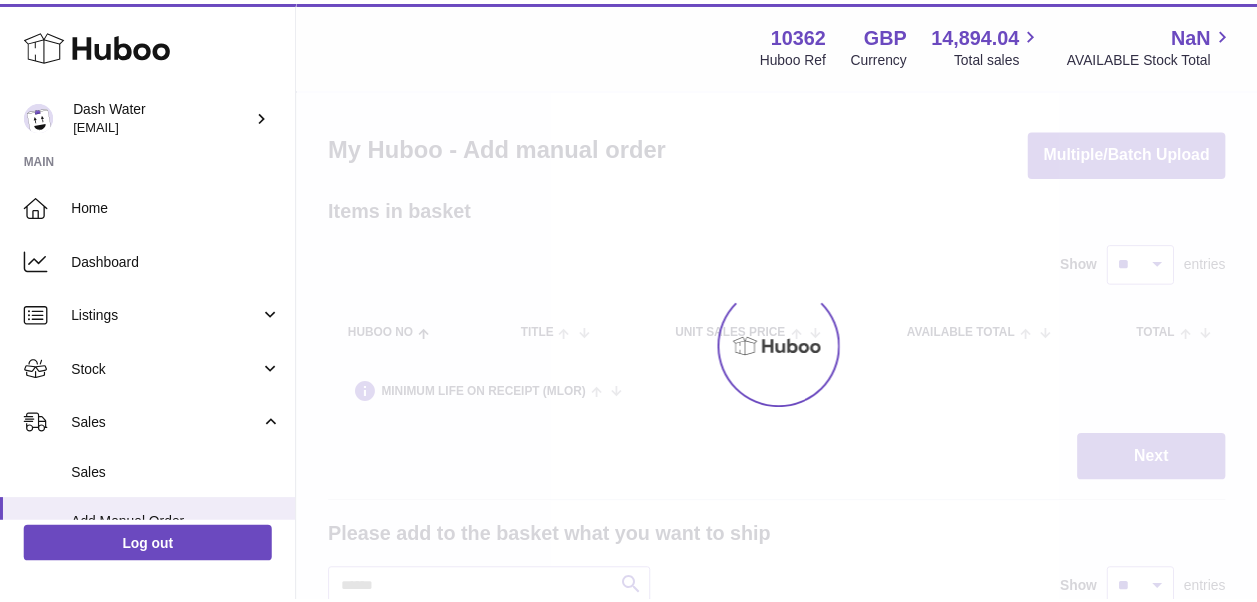 scroll, scrollTop: 0, scrollLeft: 0, axis: both 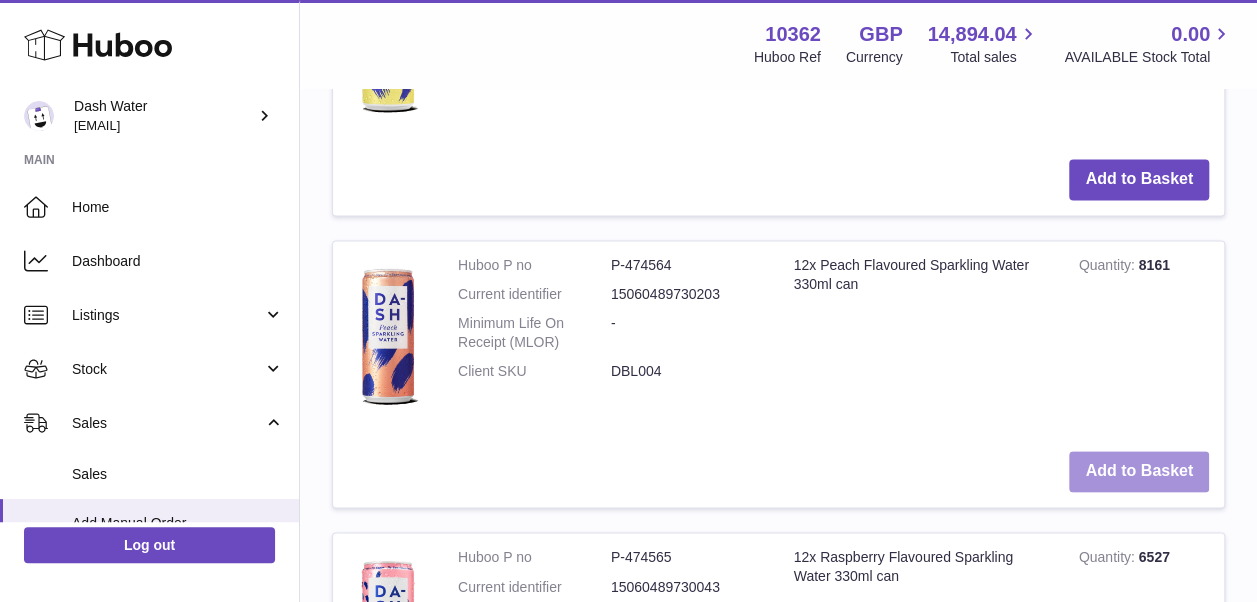click on "Add to Basket" at bounding box center (1139, 471) 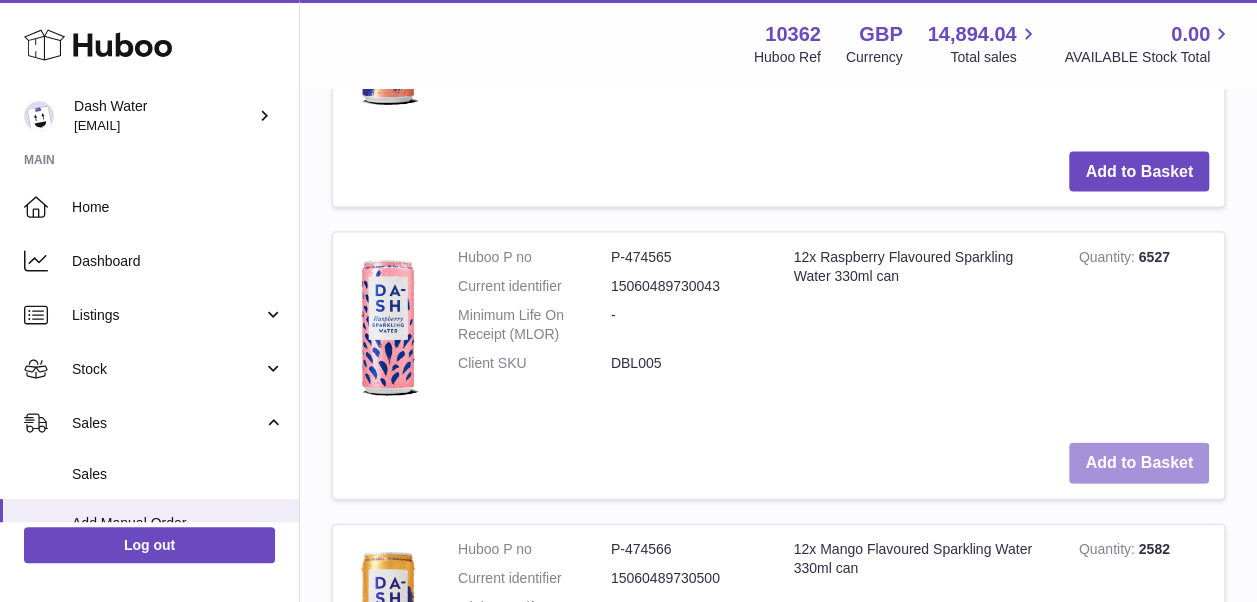 click on "Add to Basket" at bounding box center [1139, 463] 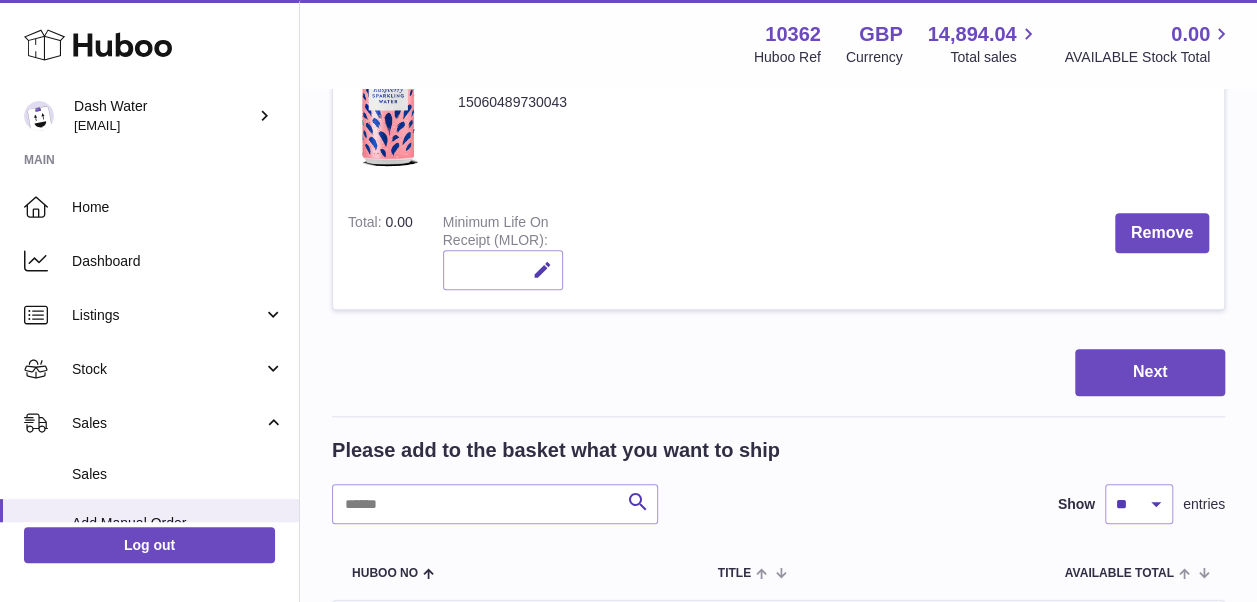 scroll, scrollTop: 900, scrollLeft: 0, axis: vertical 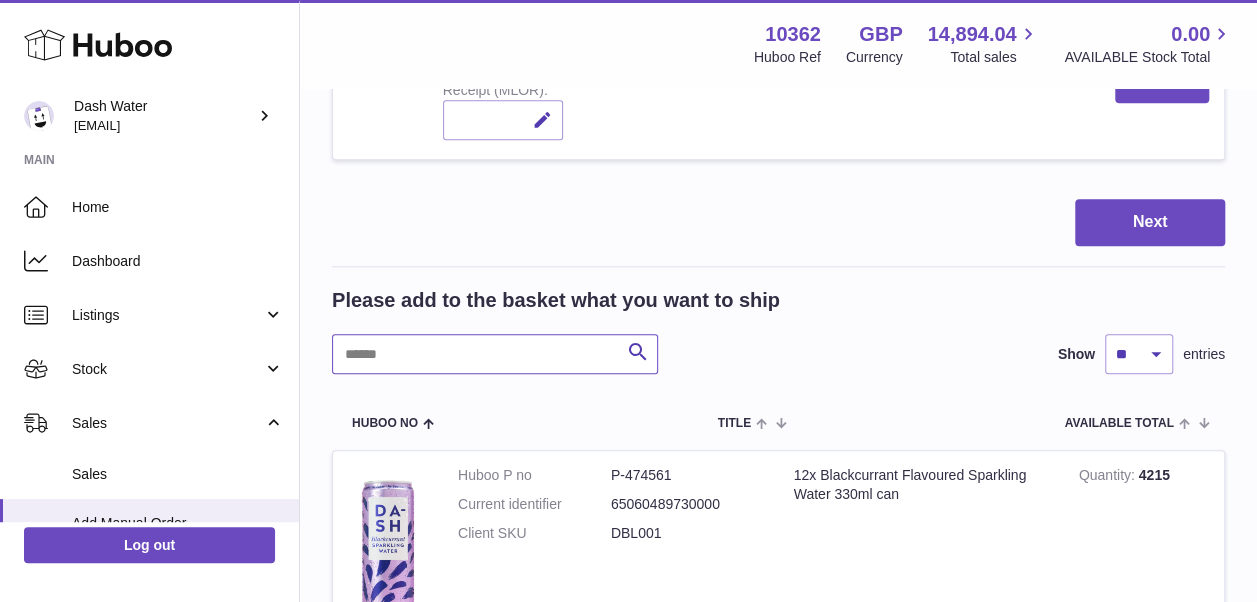 click at bounding box center [495, 354] 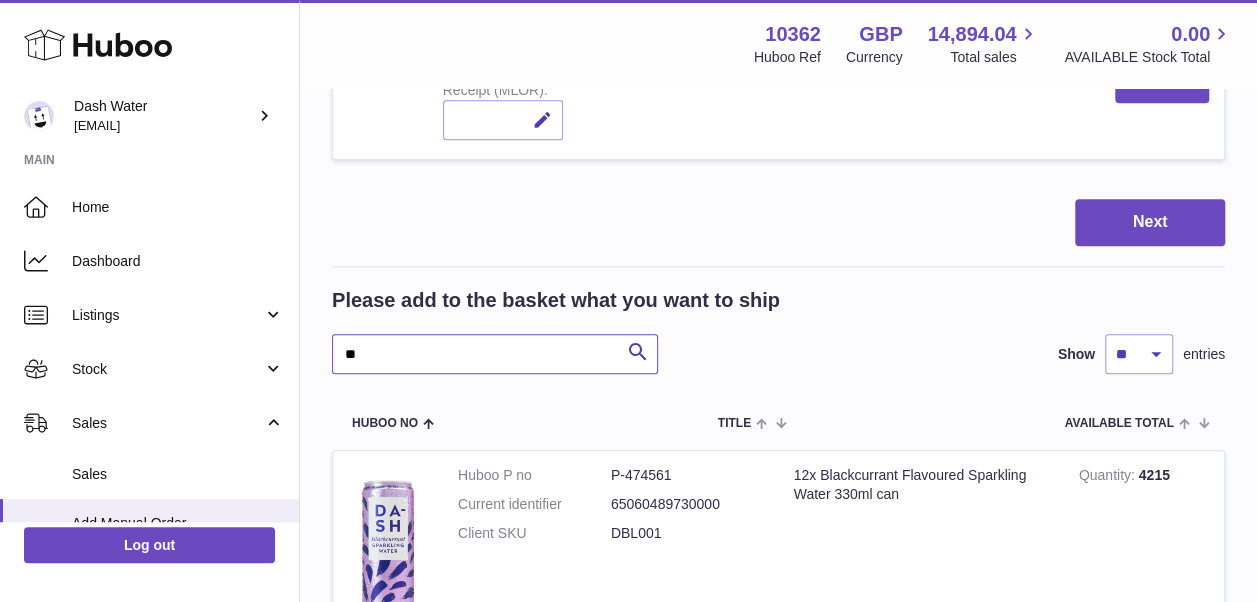 type on "**" 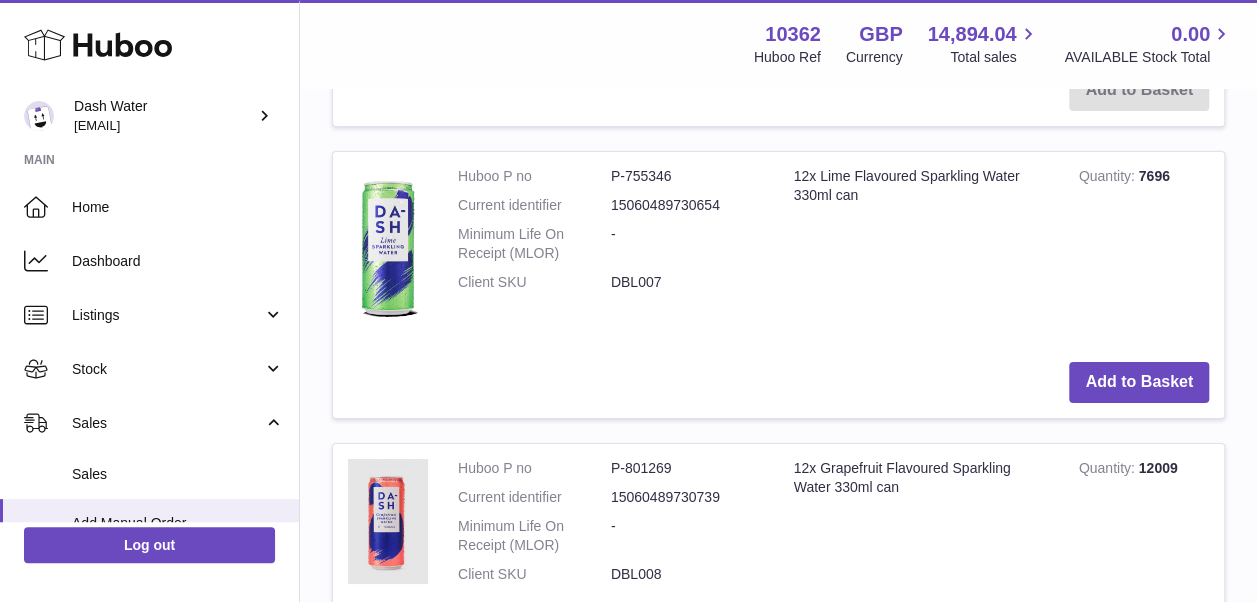 scroll, scrollTop: 3500, scrollLeft: 0, axis: vertical 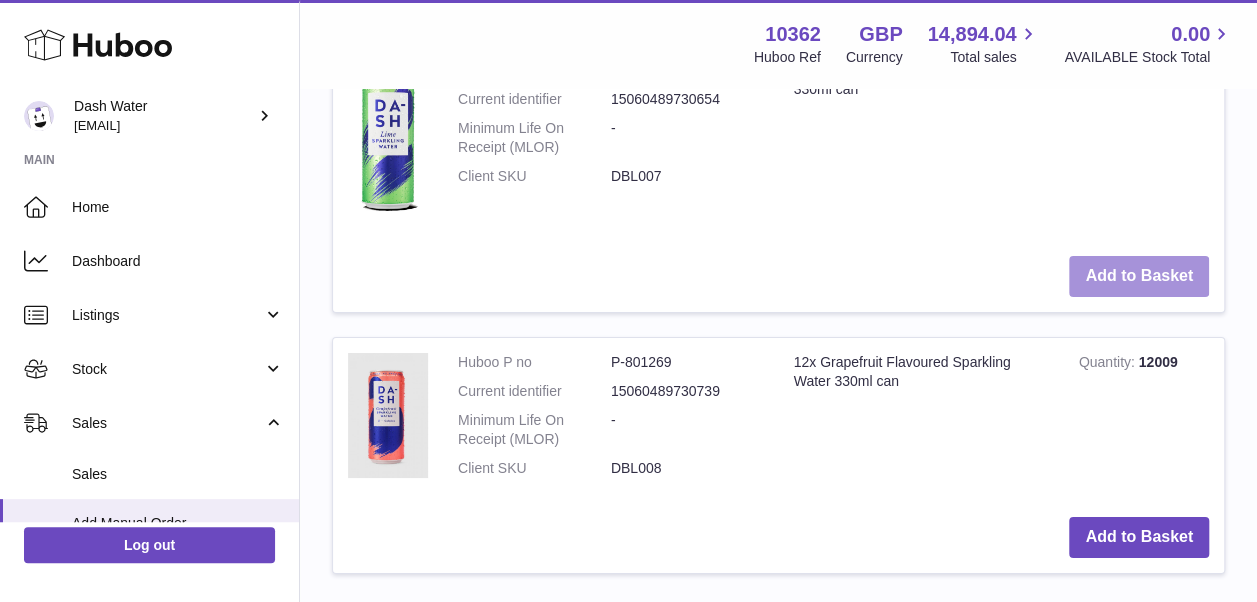 click on "Add to Basket" at bounding box center (1139, 276) 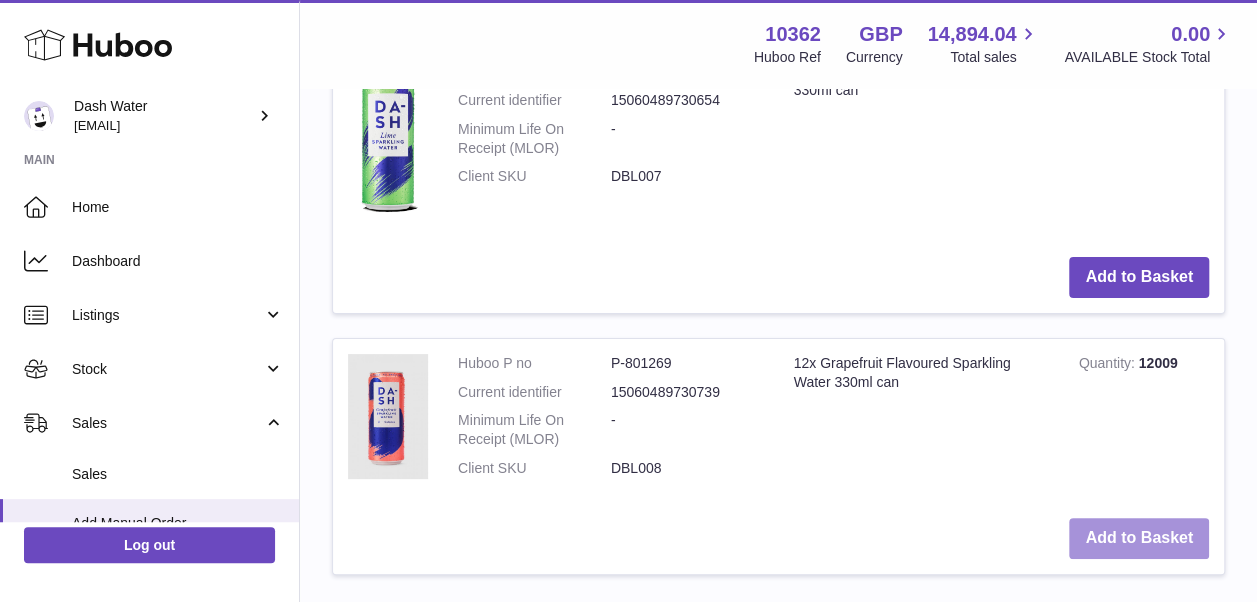 click on "Add to Basket" at bounding box center [1139, 538] 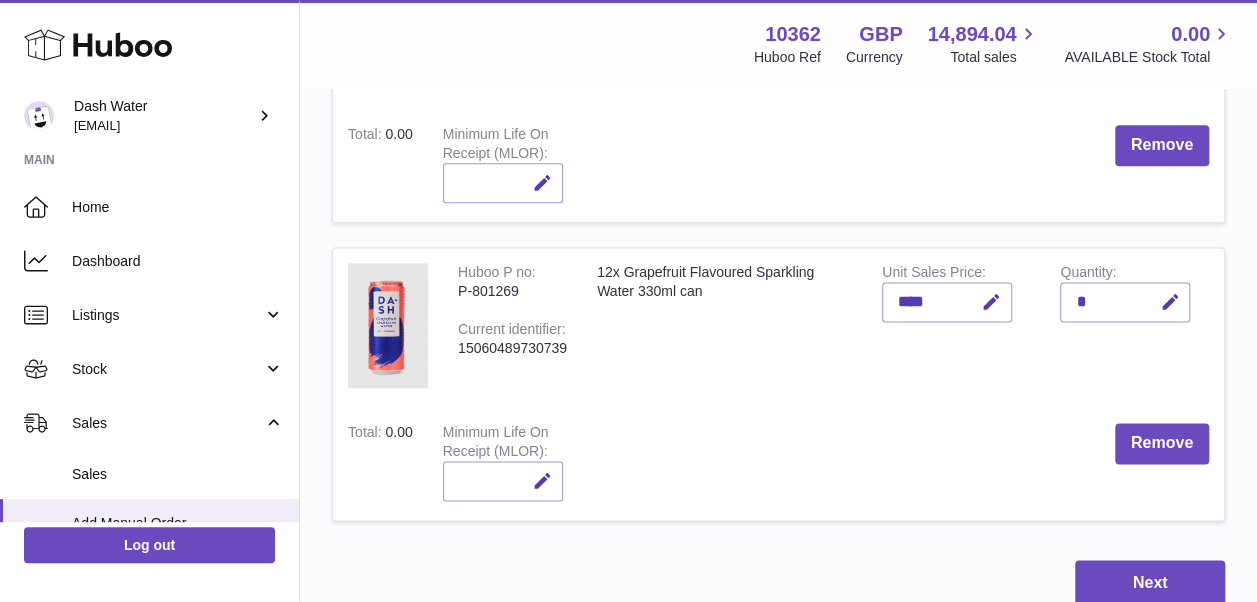 scroll, scrollTop: 1200, scrollLeft: 0, axis: vertical 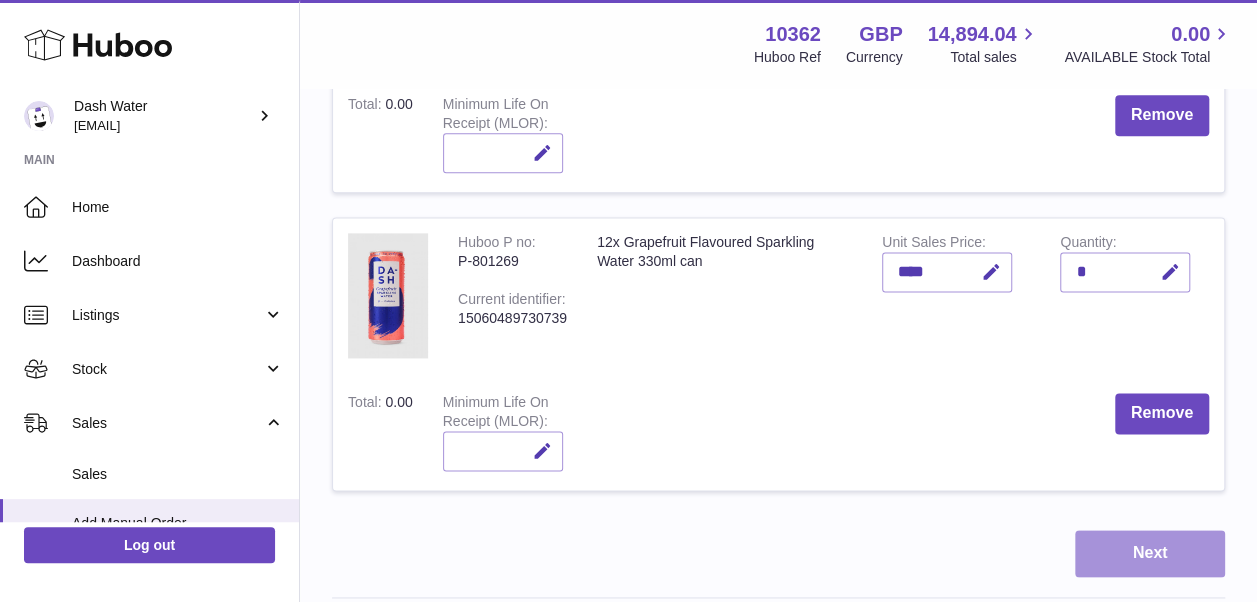 click on "Next" at bounding box center [1150, 553] 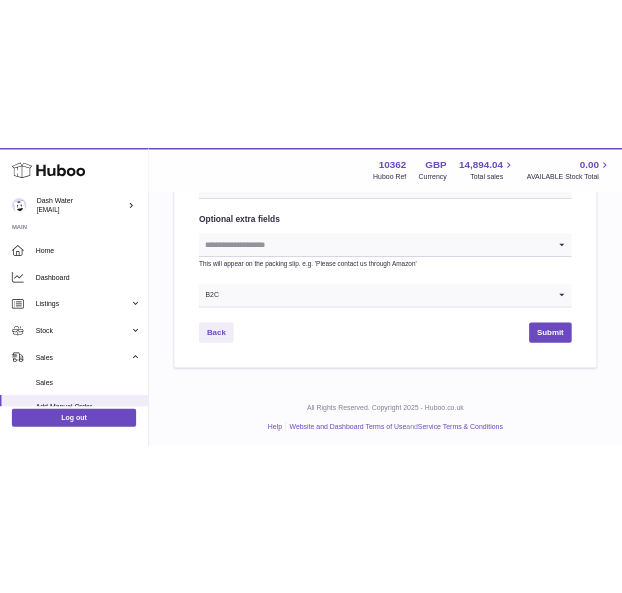 scroll, scrollTop: 0, scrollLeft: 0, axis: both 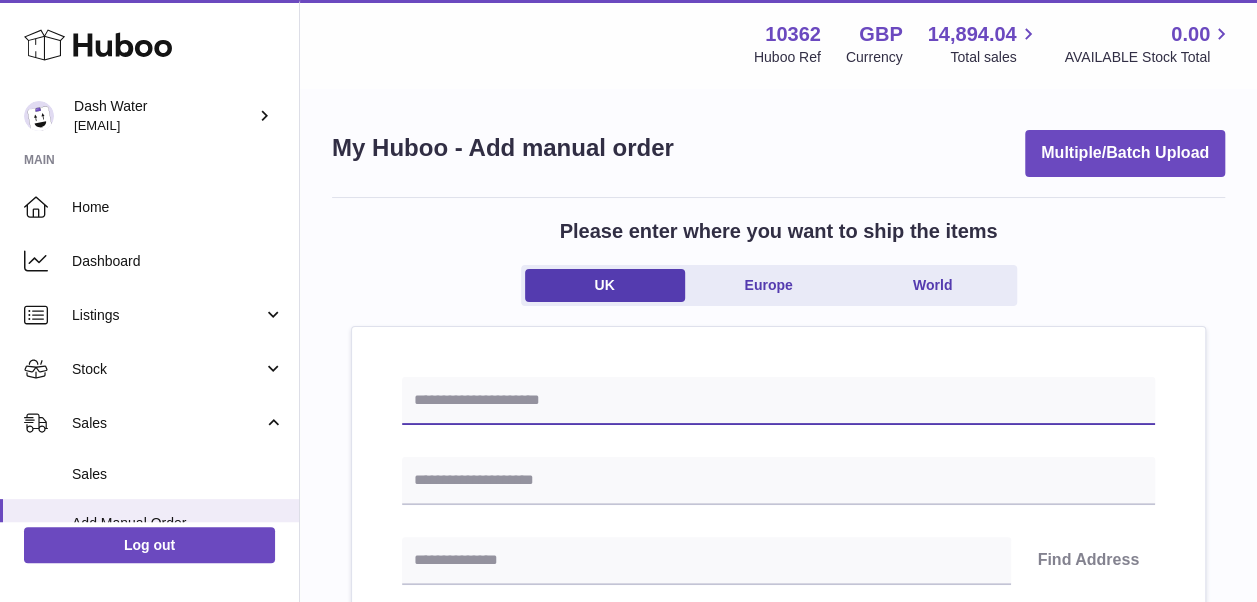 drag, startPoint x: 501, startPoint y: 392, endPoint x: 511, endPoint y: 458, distance: 66.75328 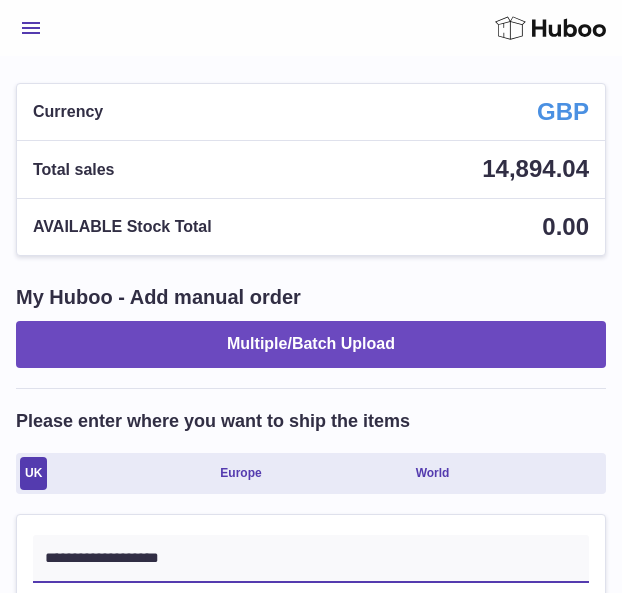 type on "**********" 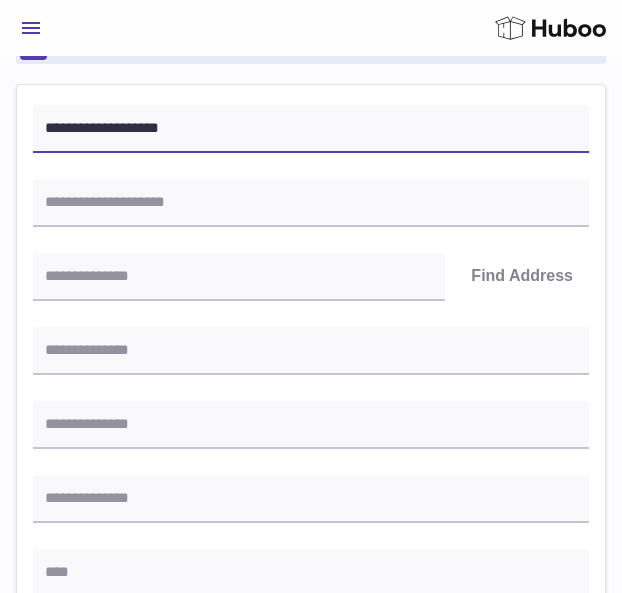 scroll, scrollTop: 400, scrollLeft: 0, axis: vertical 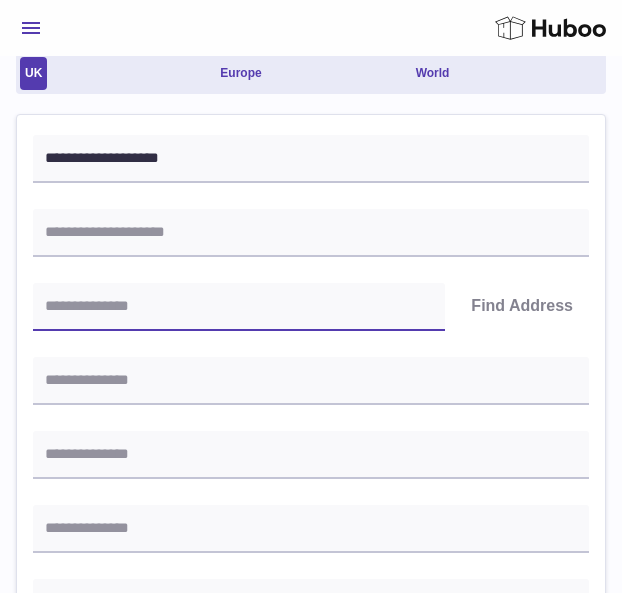 click at bounding box center (239, 307) 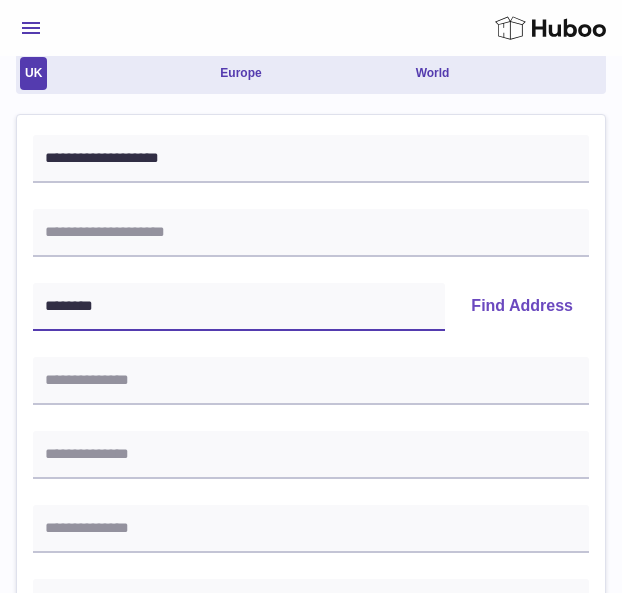 type on "********" 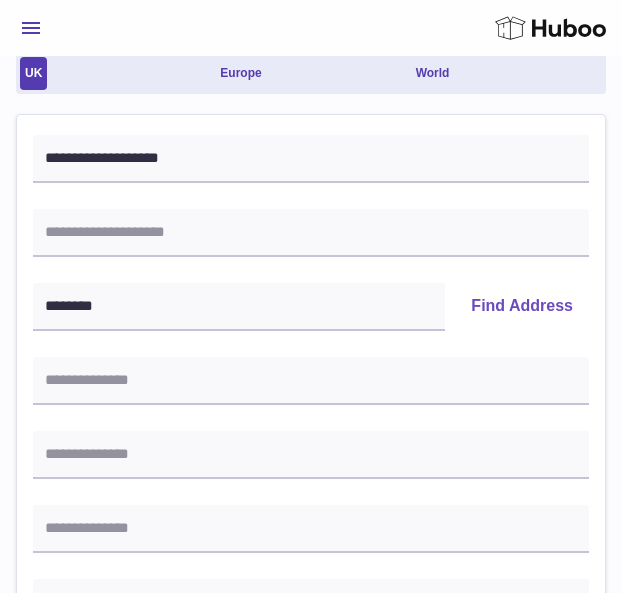 click on "Find Address" at bounding box center (522, 307) 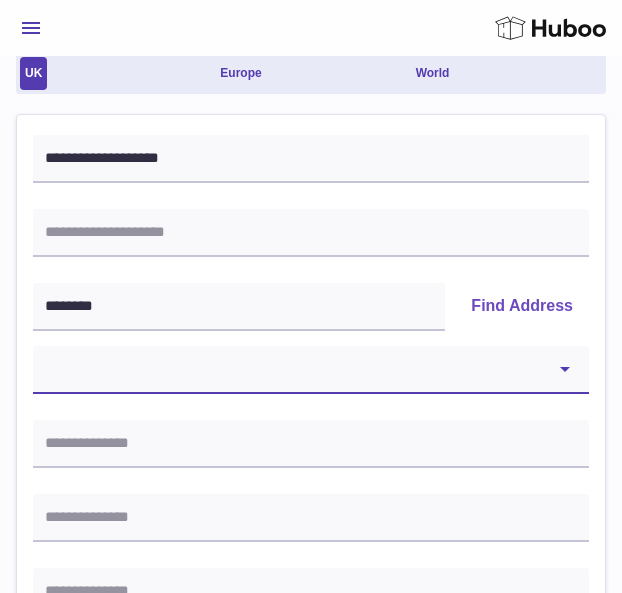 click on "**********" at bounding box center (311, 370) 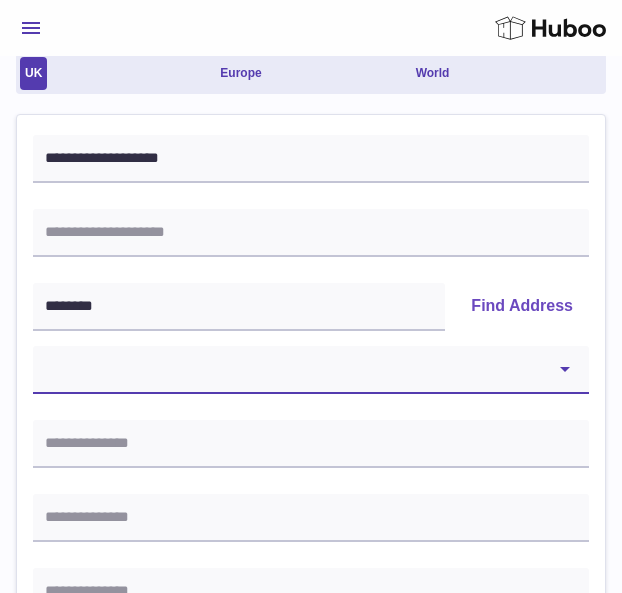 select on "**" 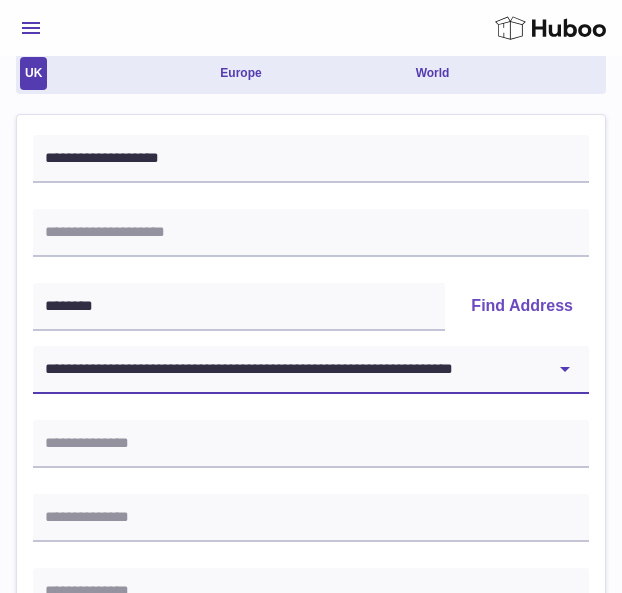 click on "**********" at bounding box center (311, 370) 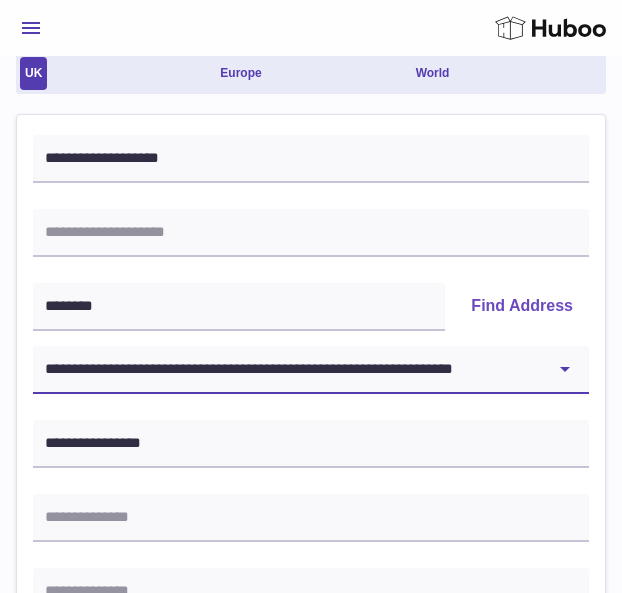 type on "**********" 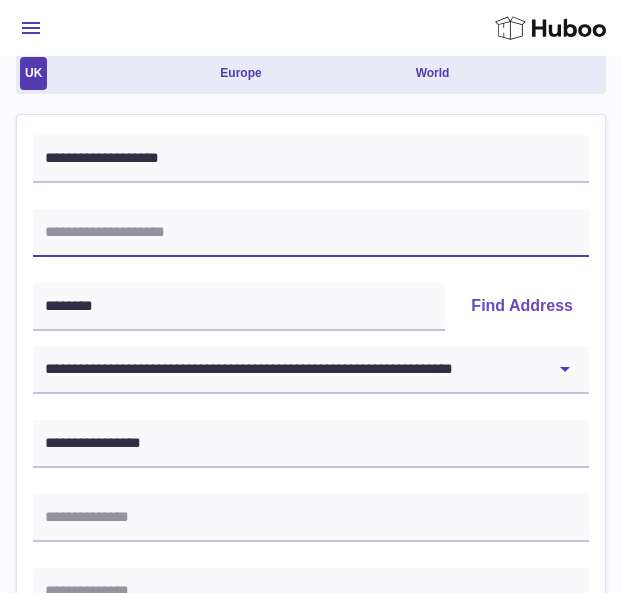click at bounding box center (311, 233) 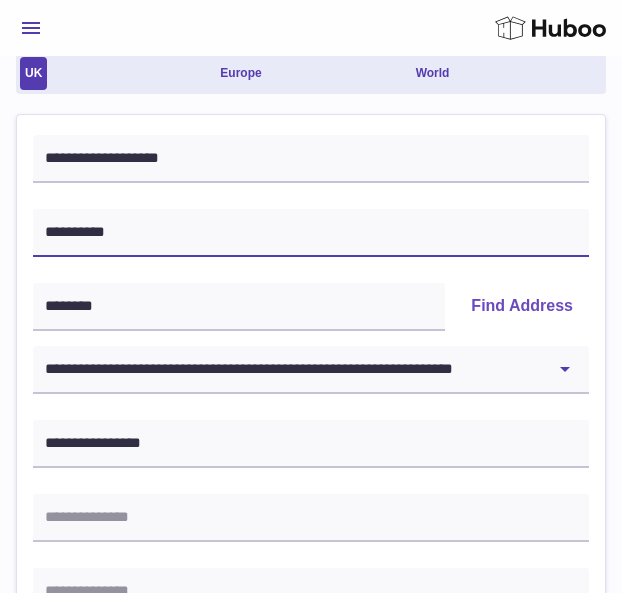 drag, startPoint x: 300, startPoint y: 241, endPoint x: 18, endPoint y: 247, distance: 282.0638 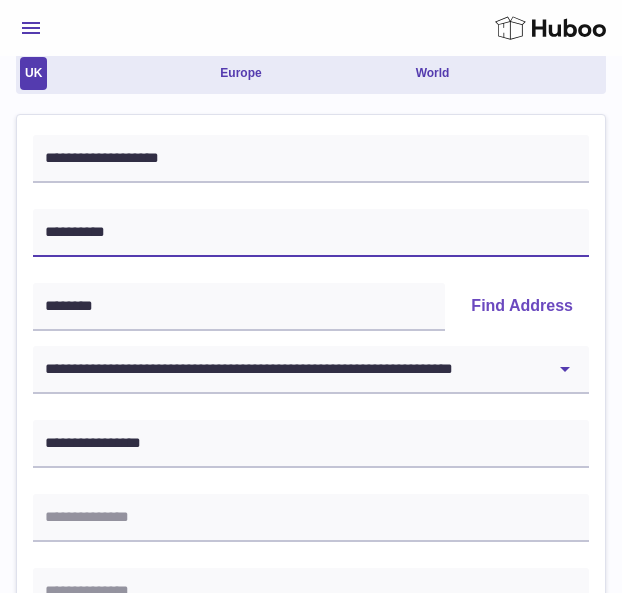 click on "**********" at bounding box center (311, 749) 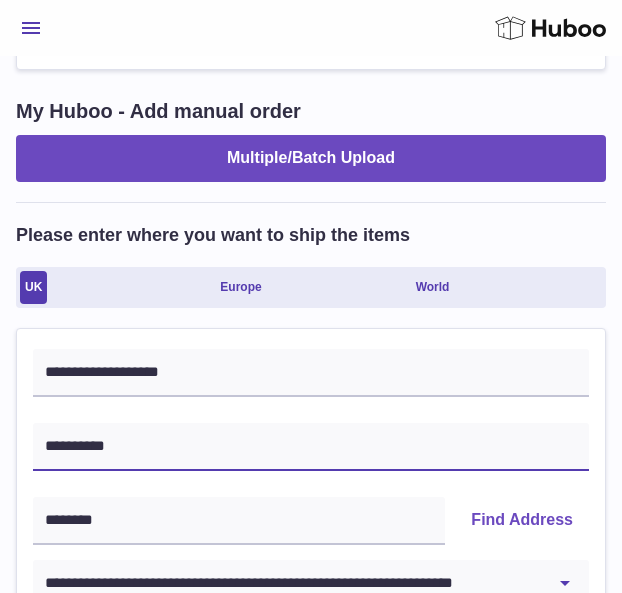 scroll, scrollTop: 300, scrollLeft: 0, axis: vertical 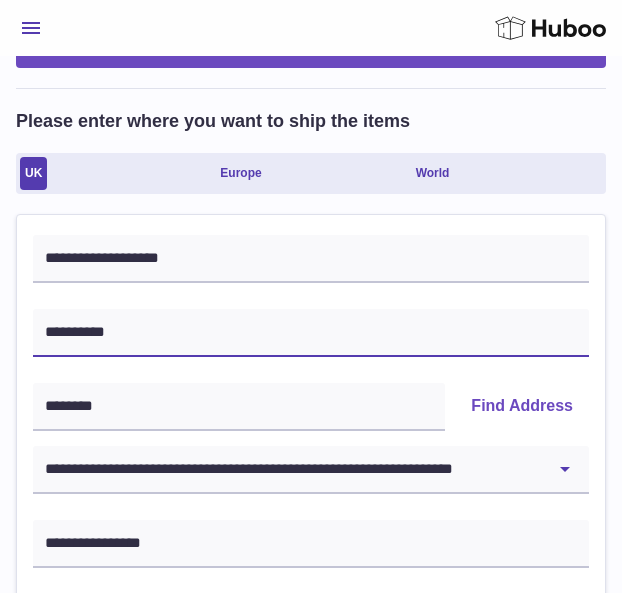 type on "**********" 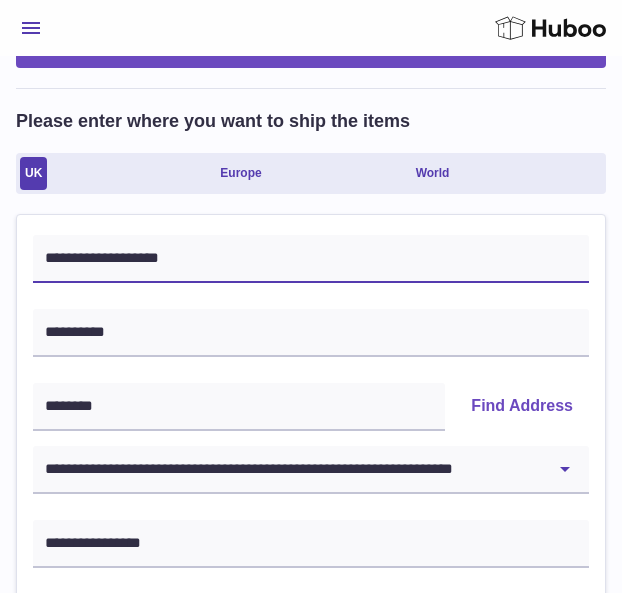 click on "**********" at bounding box center (311, 259) 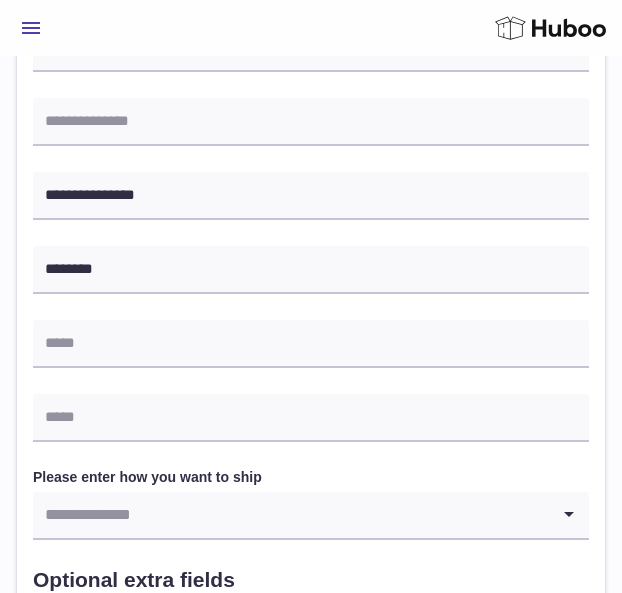 scroll, scrollTop: 900, scrollLeft: 0, axis: vertical 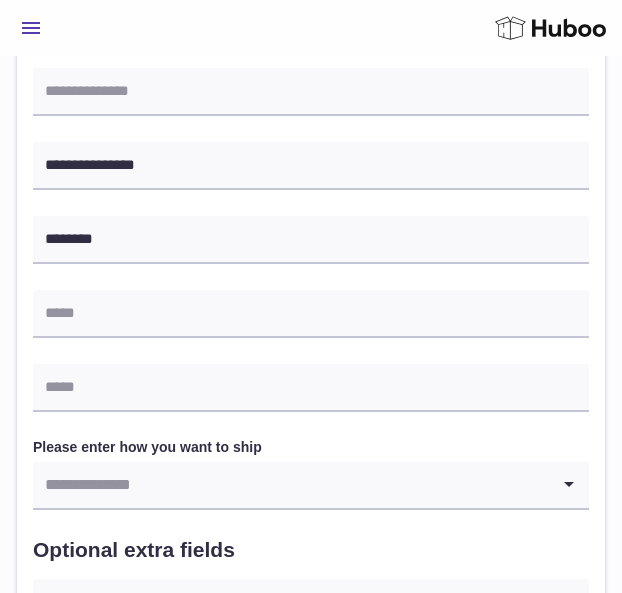 type on "**********" 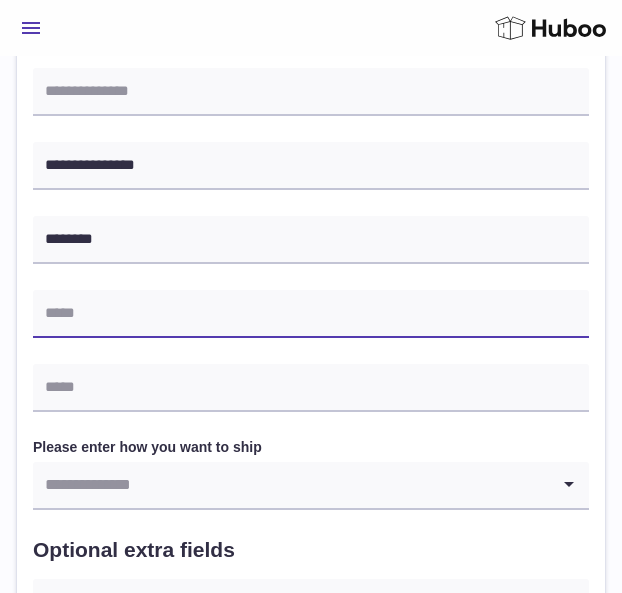 click at bounding box center (311, 314) 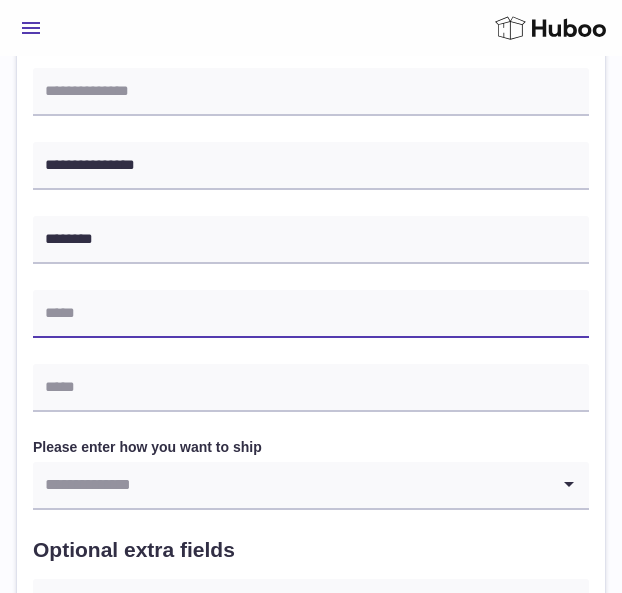 paste on "**********" 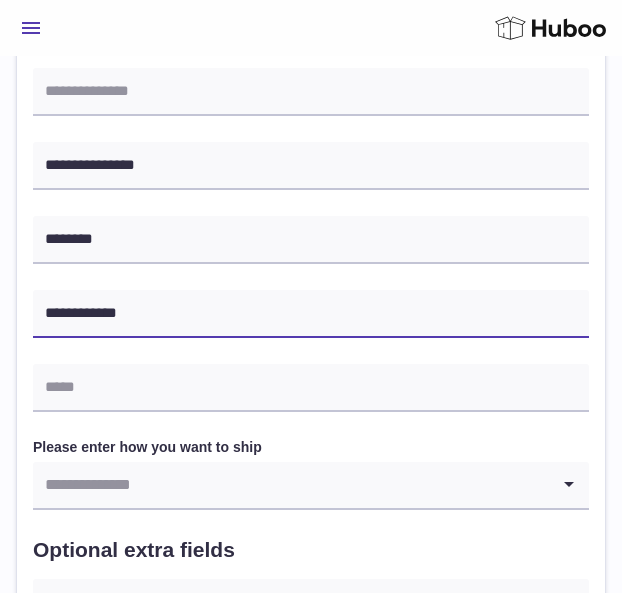 type on "**********" 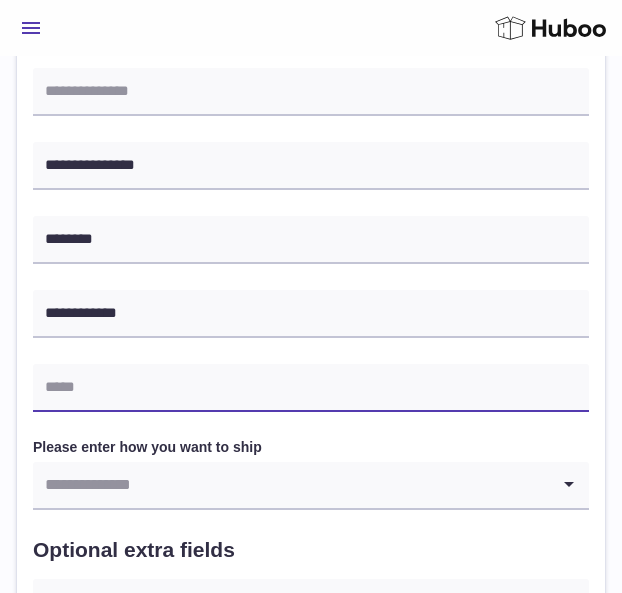 click at bounding box center [311, 388] 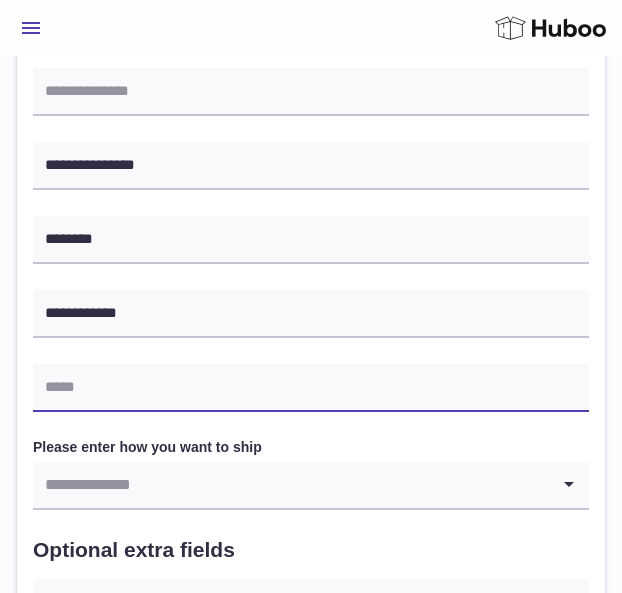 paste on "**********" 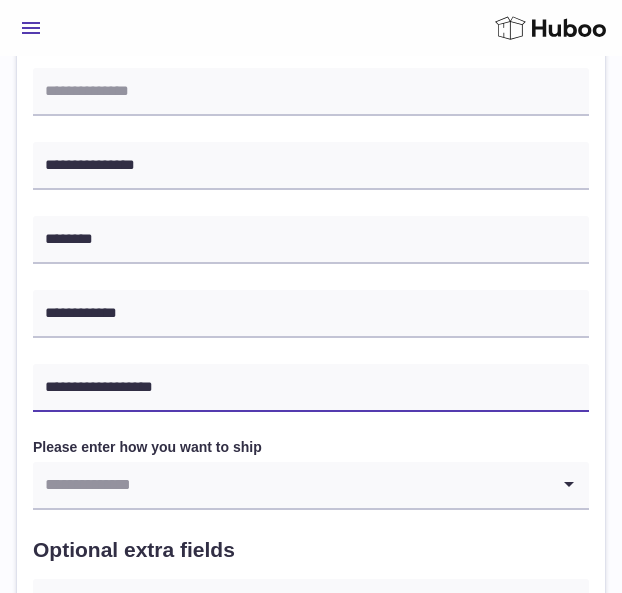 type on "**********" 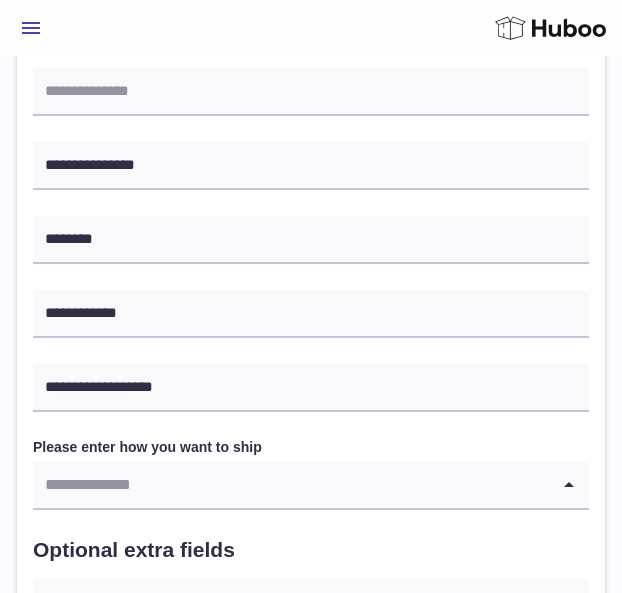 click at bounding box center (291, 485) 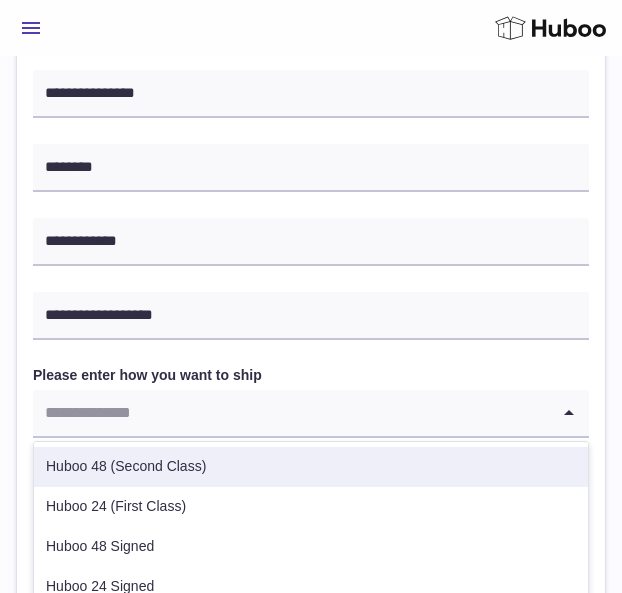 scroll, scrollTop: 1200, scrollLeft: 0, axis: vertical 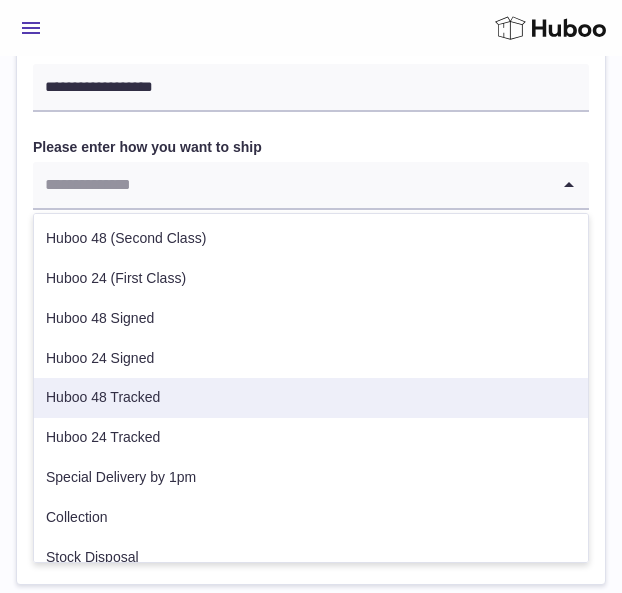 click on "Huboo 48 Tracked" at bounding box center (311, 398) 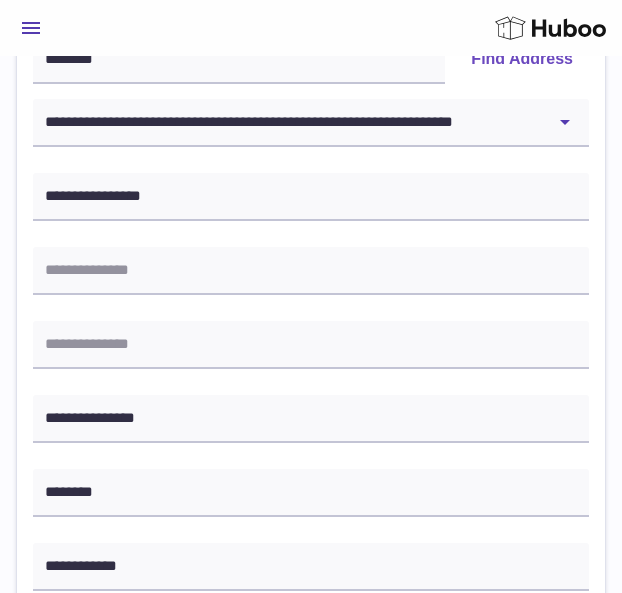 scroll, scrollTop: 637, scrollLeft: 0, axis: vertical 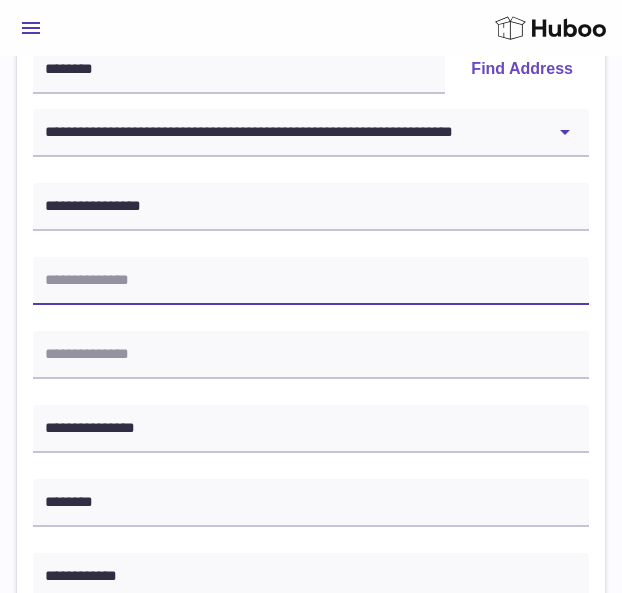 click at bounding box center (311, 281) 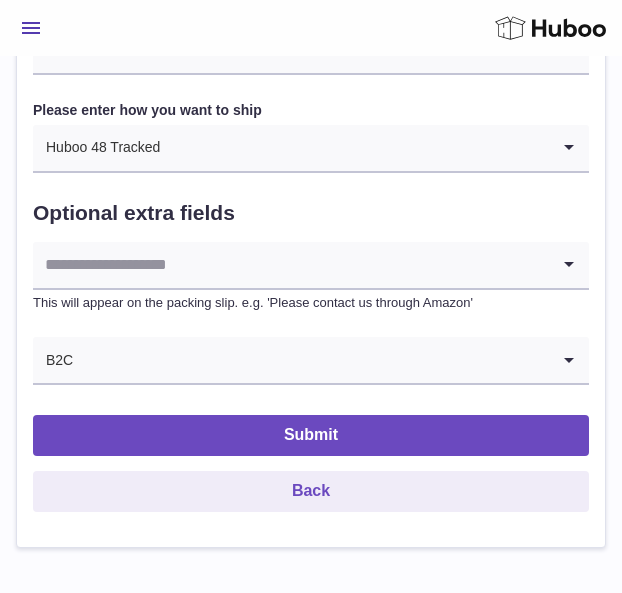 scroll, scrollTop: 1337, scrollLeft: 0, axis: vertical 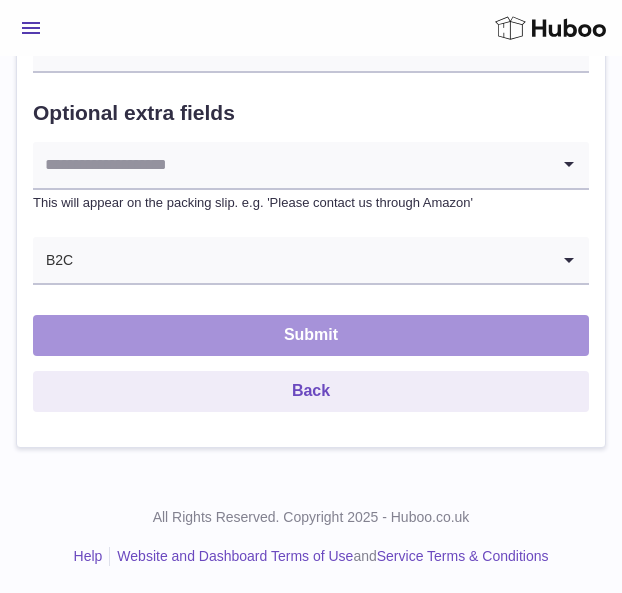 type on "**********" 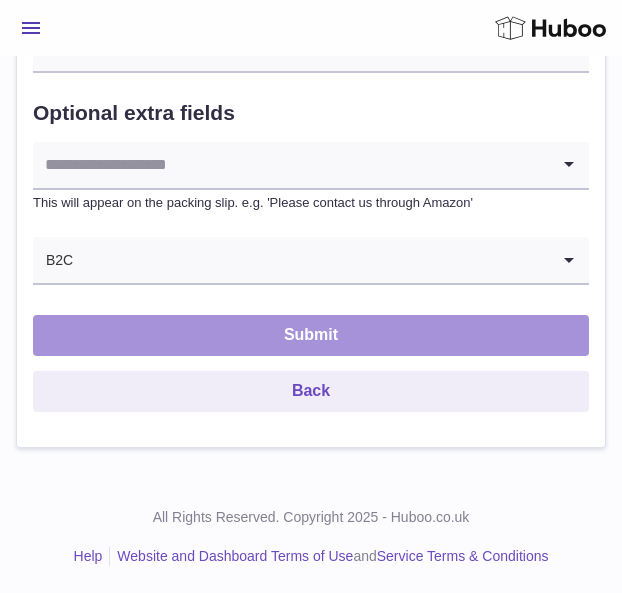 click on "Submit" at bounding box center [311, 335] 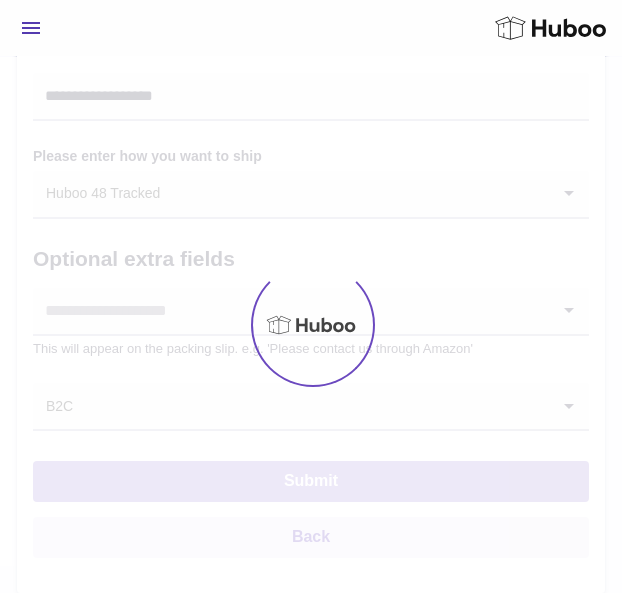 scroll, scrollTop: 1237, scrollLeft: 0, axis: vertical 